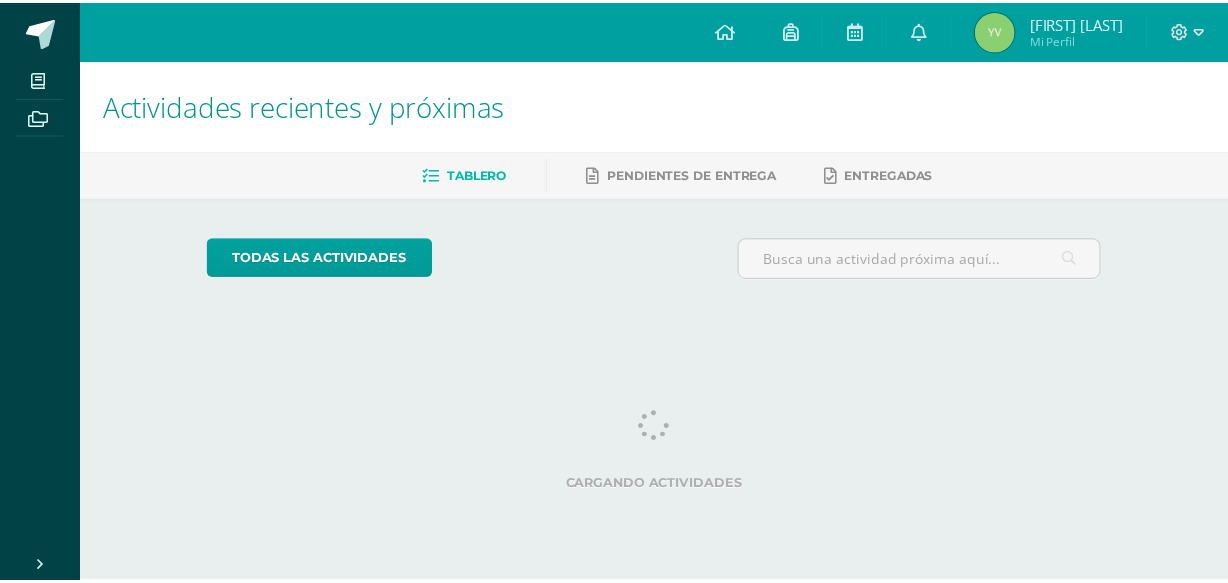 scroll, scrollTop: 0, scrollLeft: 0, axis: both 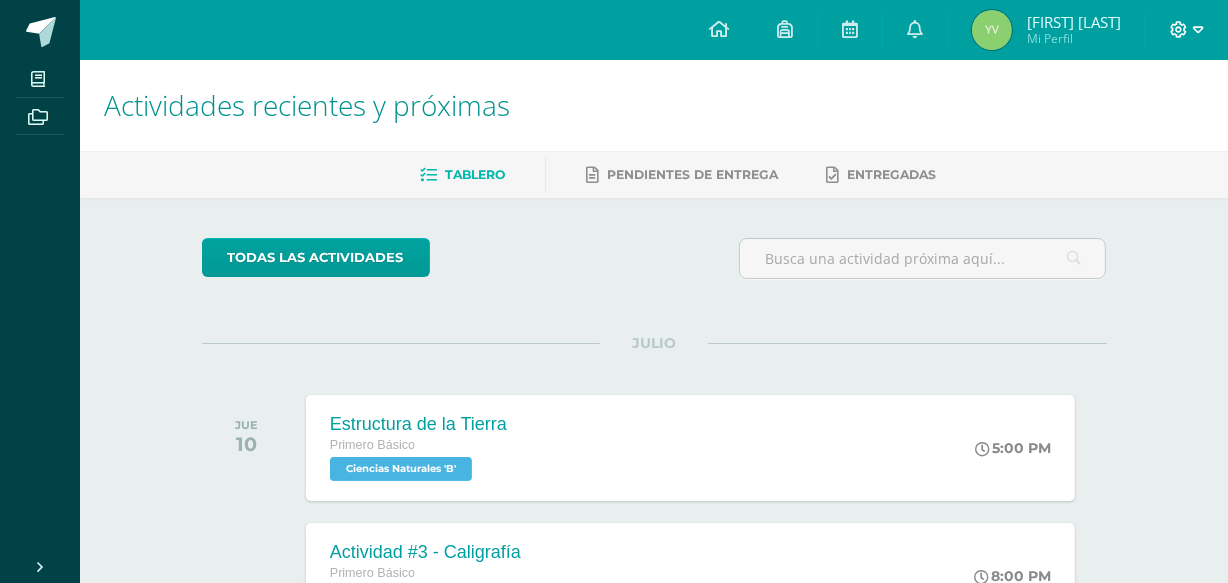 click at bounding box center [1198, 30] 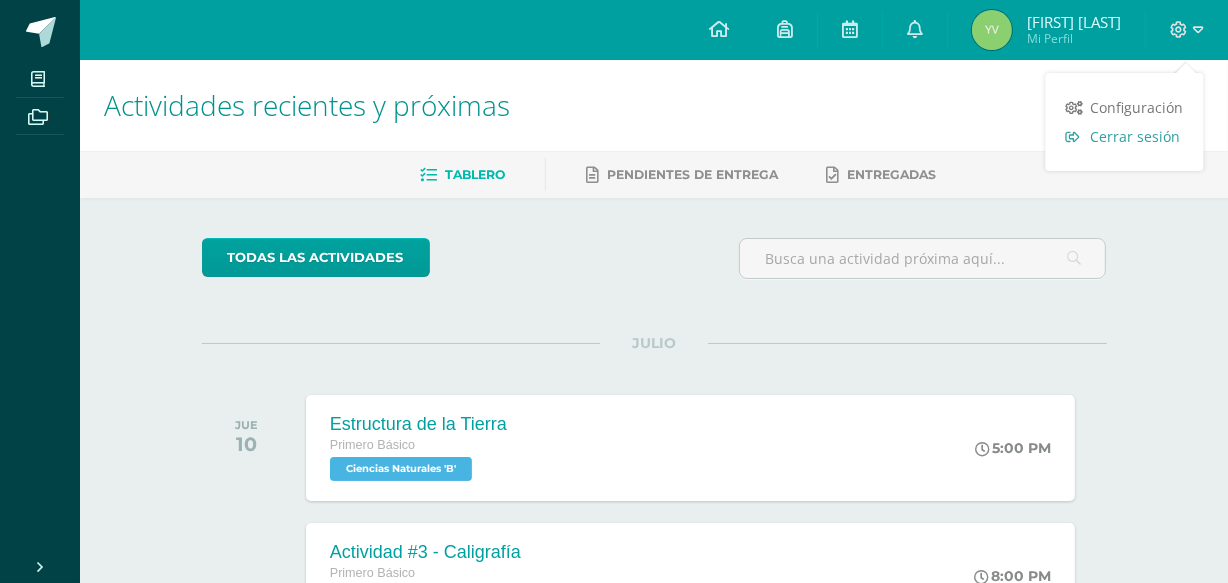 click on "Cerrar sesión" at bounding box center [1135, 136] 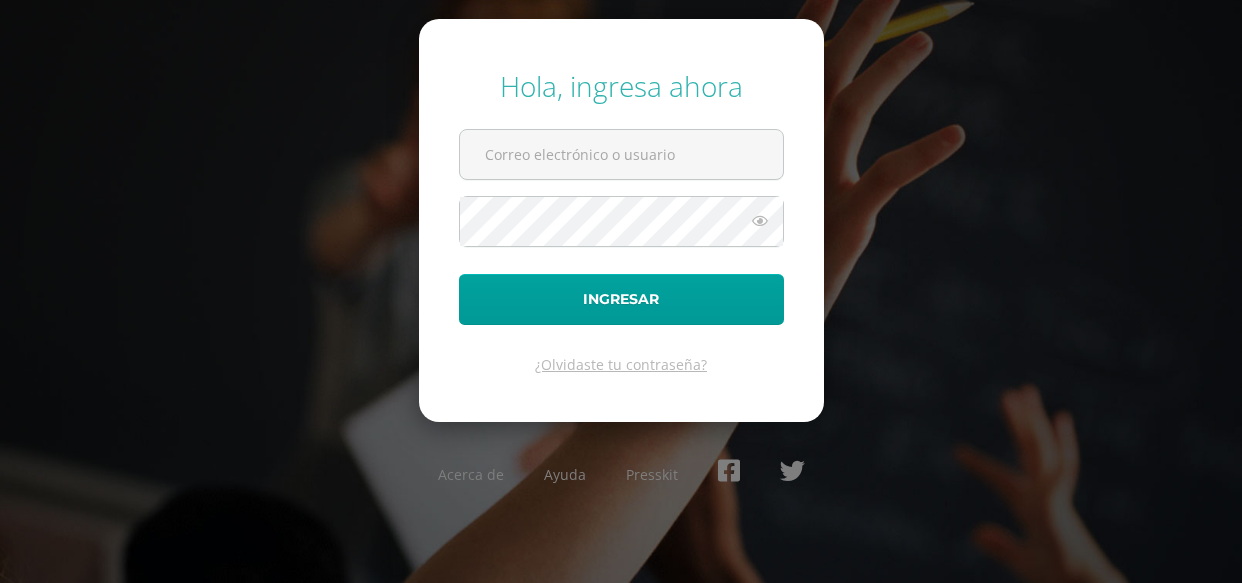 scroll, scrollTop: 0, scrollLeft: 0, axis: both 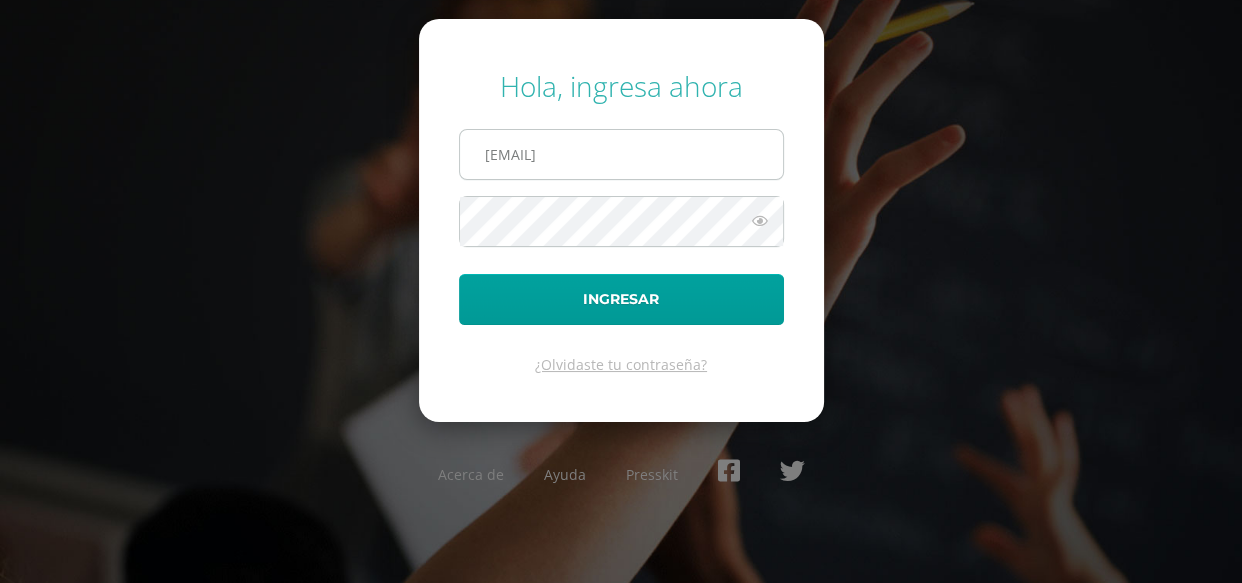 click on "840@laestrella.edu.gt" at bounding box center (621, 154) 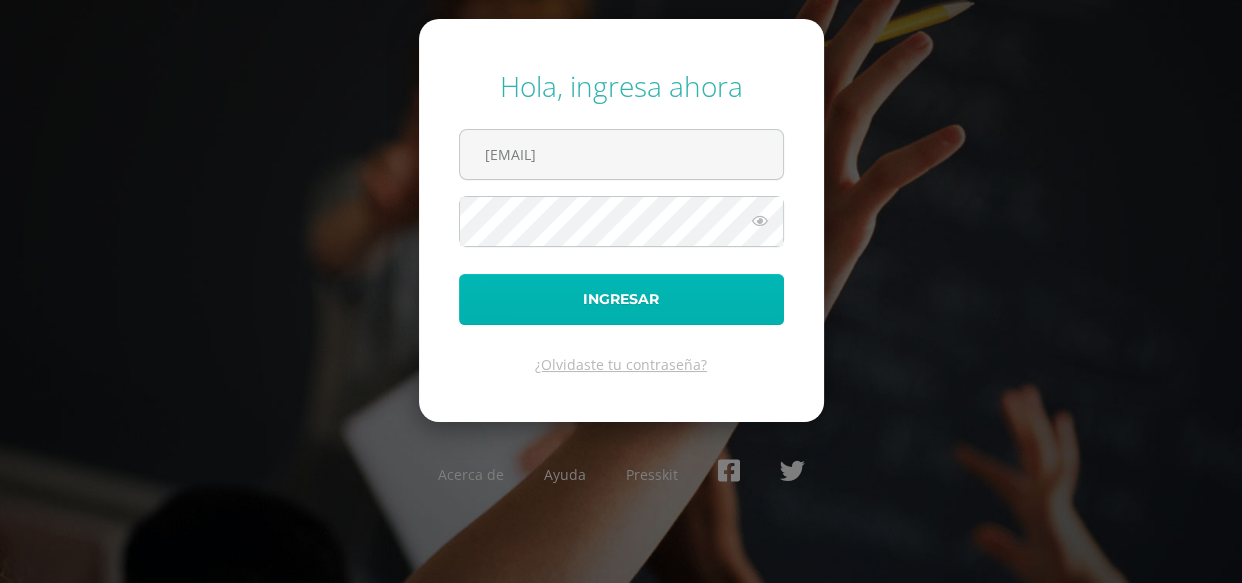 click on "Ingresar" at bounding box center [621, 299] 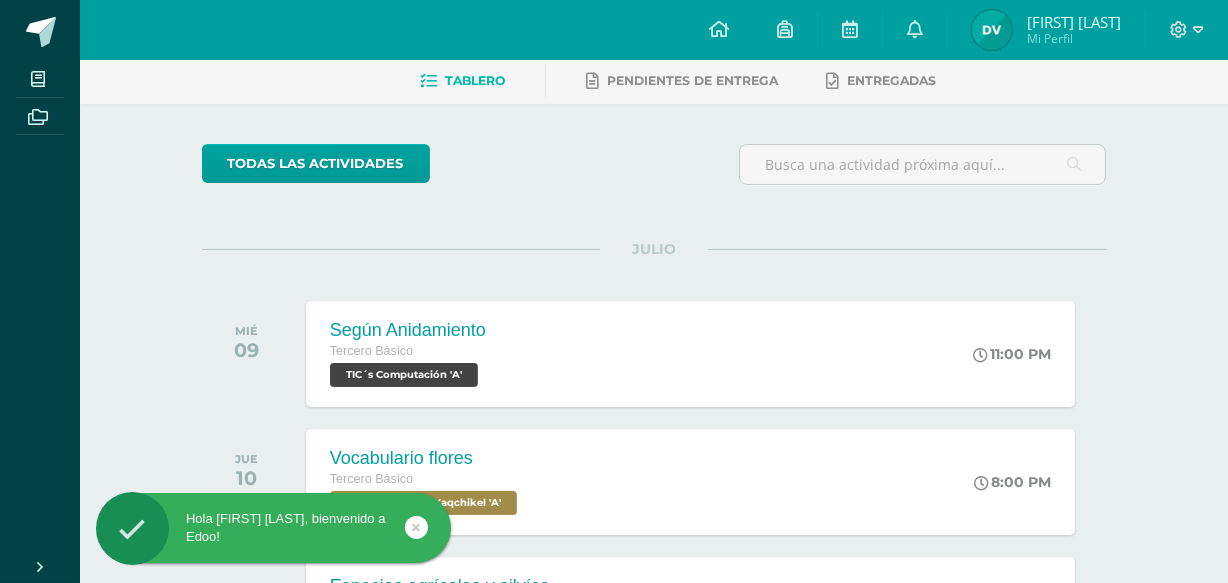 scroll, scrollTop: 145, scrollLeft: 0, axis: vertical 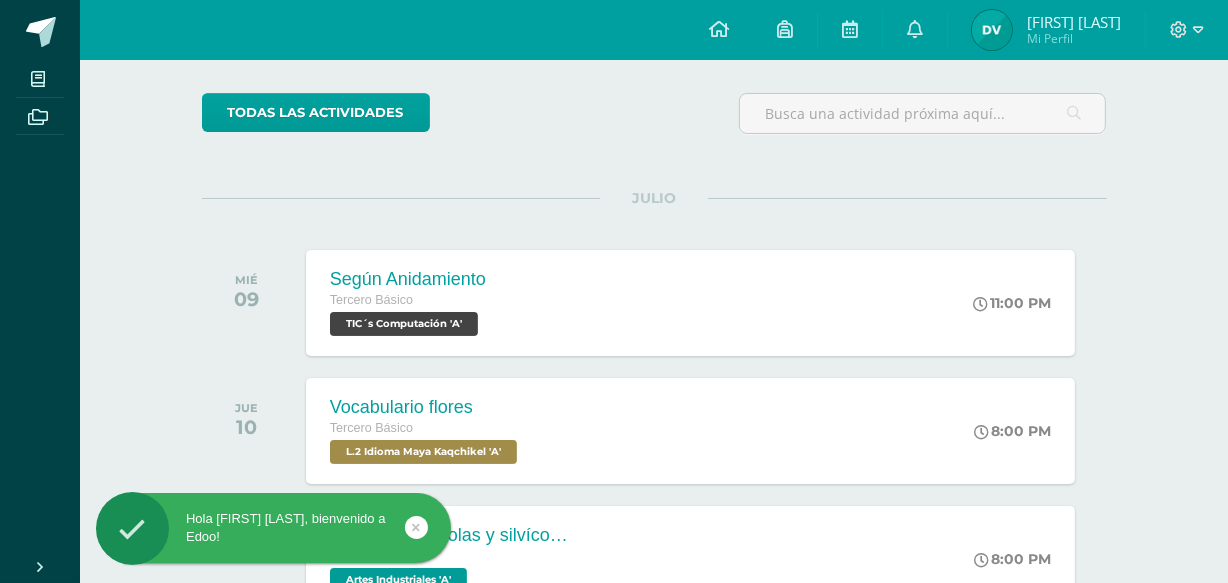 click on "Según  Anidamiento
Tercero Básico
TIC´s Computación 'A'
11:00 PM
Según  Anidamiento
TIC´s Computación
Cargando contenido" at bounding box center [690, 303] 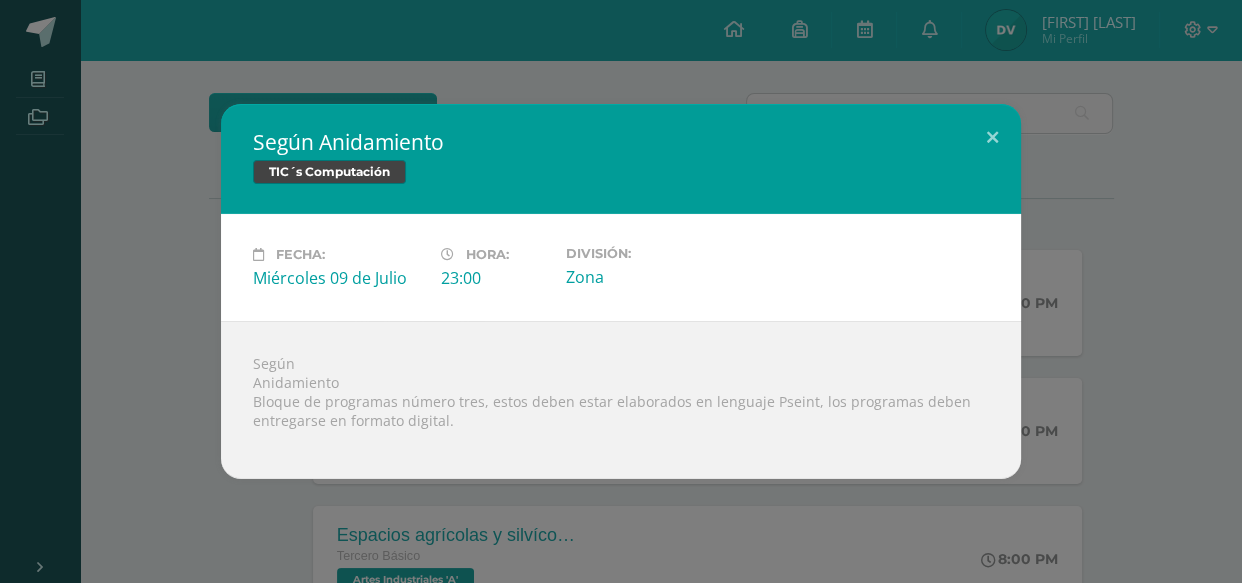 click on "Según  Anidamiento
TIC´s Computación
Fecha:
Miércoles [DATE]
Hora:
23:00
División:" at bounding box center (621, 291) 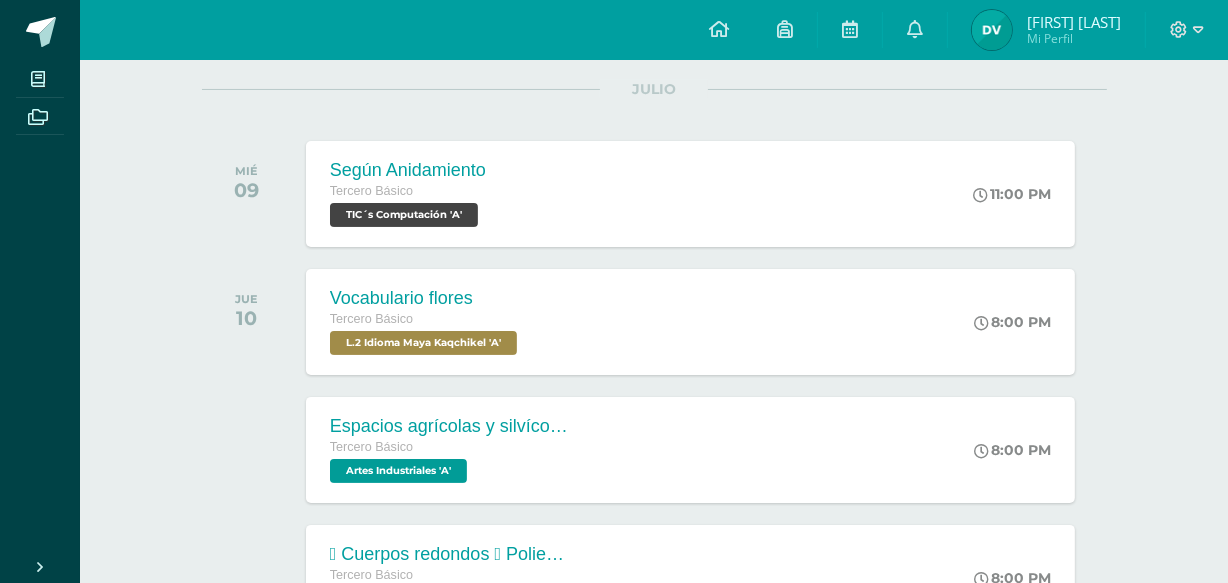 scroll, scrollTop: 290, scrollLeft: 0, axis: vertical 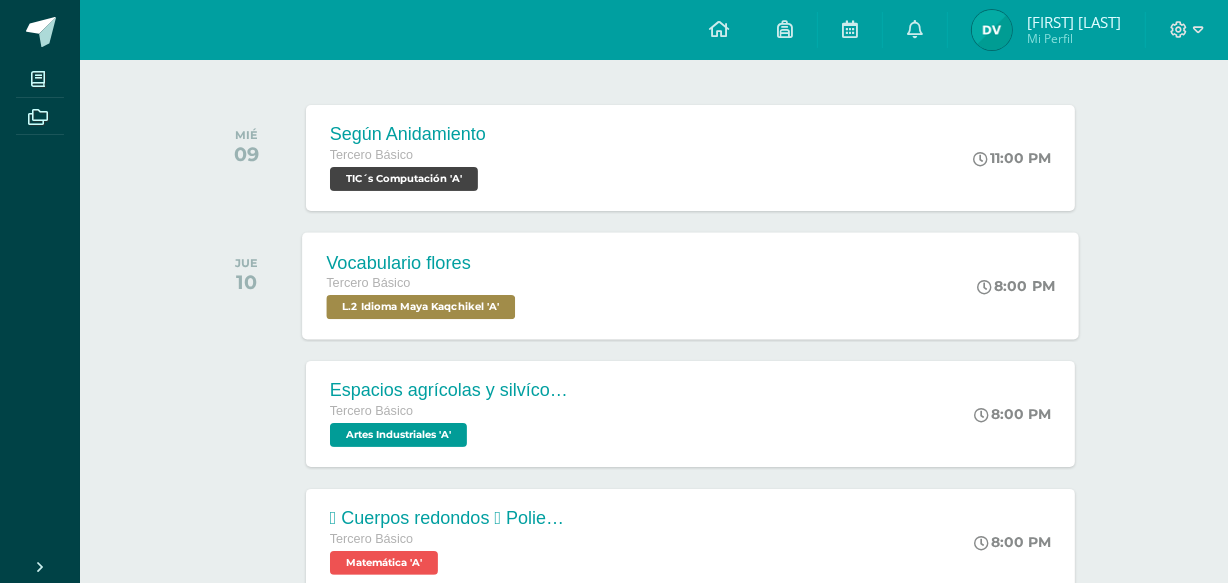 click on "Vocabulario flores
Tercero Básico
L.2 Idioma Maya Kaqchikel 'A'
8:00 PM
Vocabulario flores
L.2 Idioma Maya Kaqchikel
Cargando contenido" at bounding box center [690, 285] 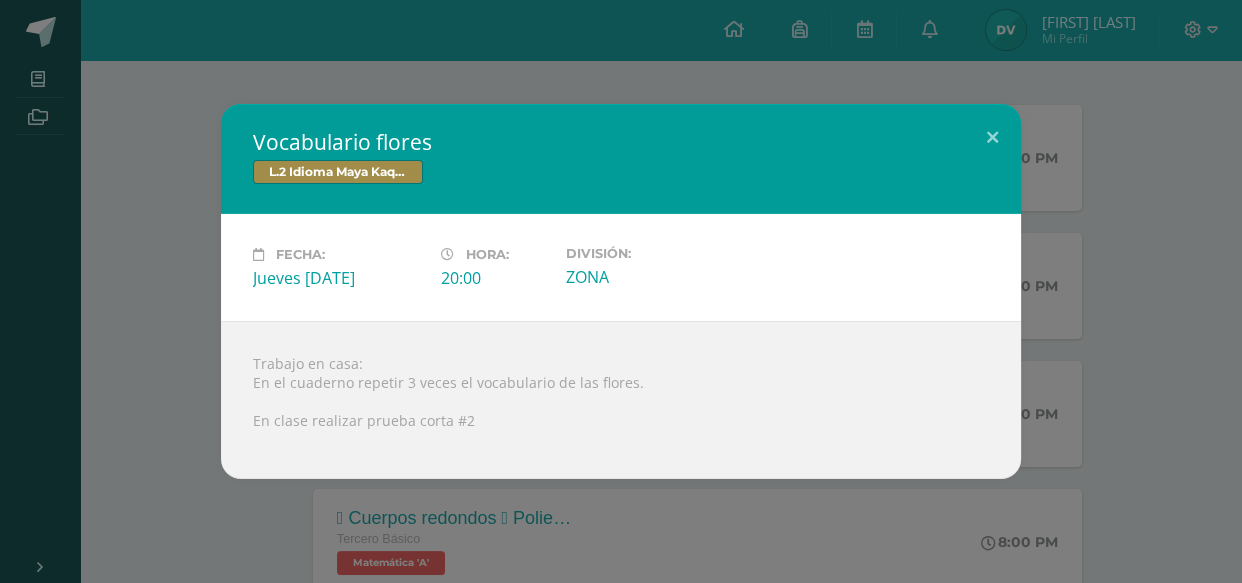 click on "Vocabulario flores
L.2 Idioma Maya Kaqchikel
Fecha:
Jueves [DATE]
Hora:
20:00
División:" at bounding box center (621, 291) 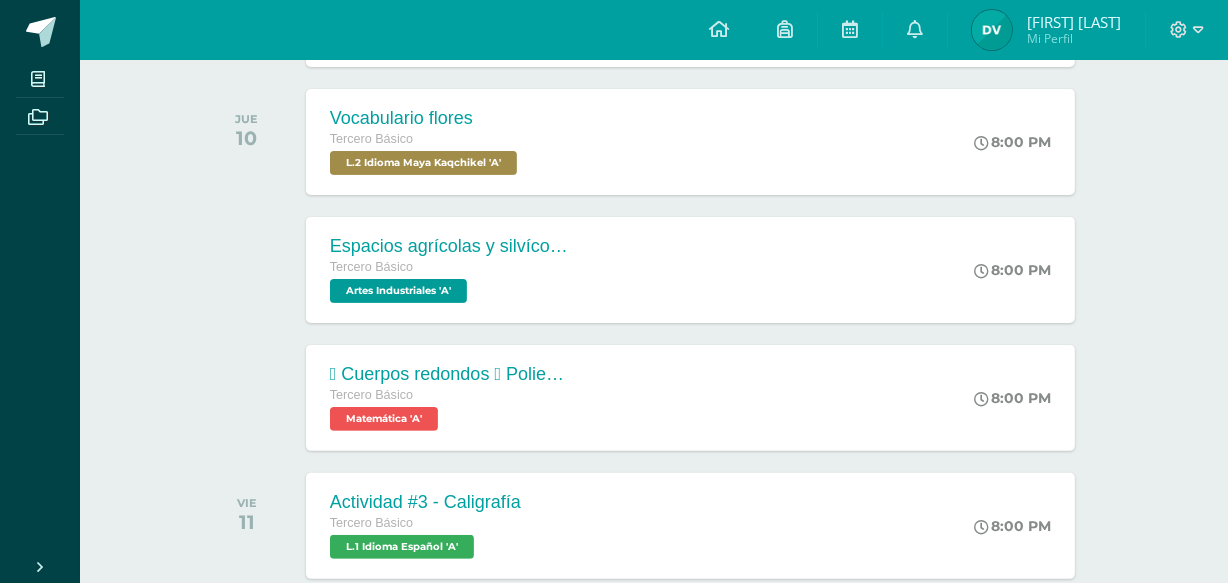 scroll, scrollTop: 436, scrollLeft: 0, axis: vertical 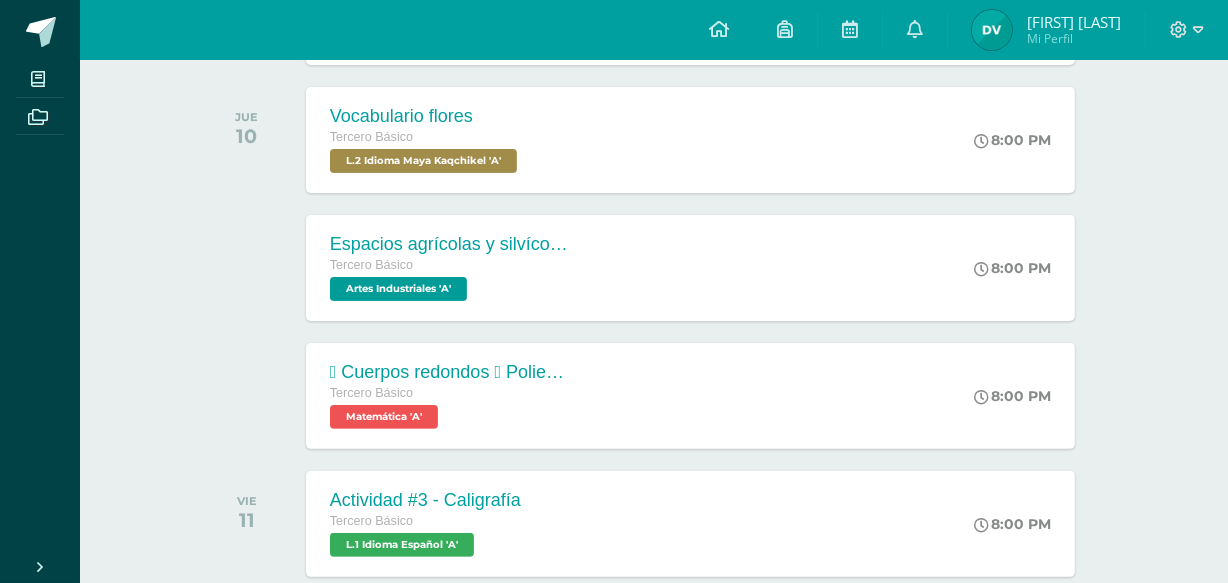 click on "8:00 PM" at bounding box center (1022, 268) 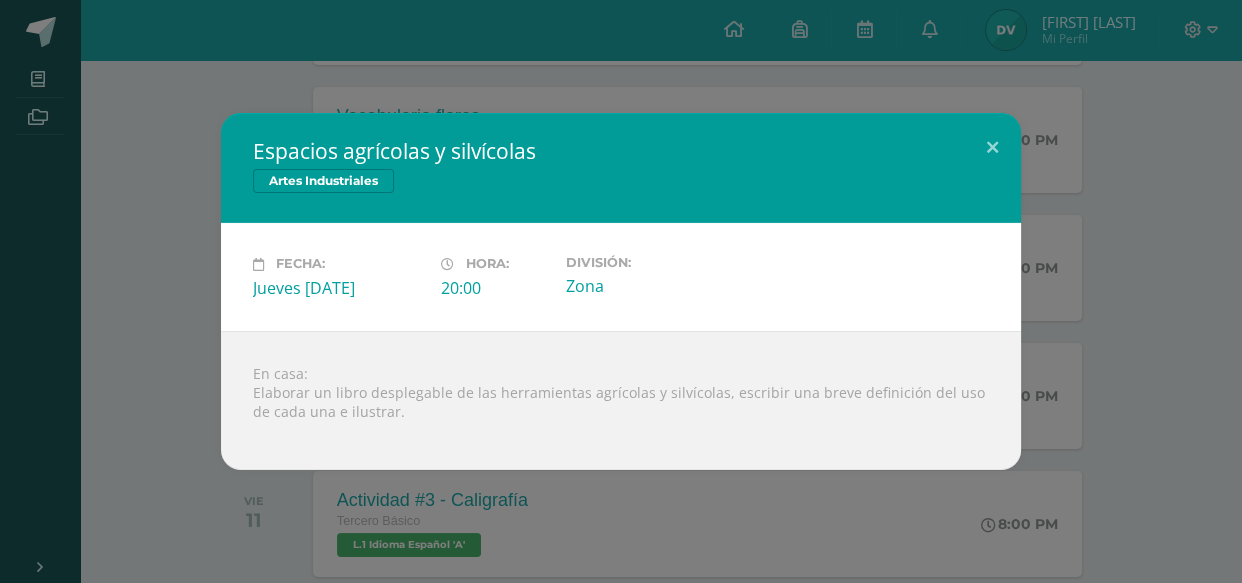 click on "Espacios agrícolas y silvícolas
Artes Industriales
Fecha:
Jueves [DATE]
Hora:
20:00
División:" at bounding box center (621, 291) 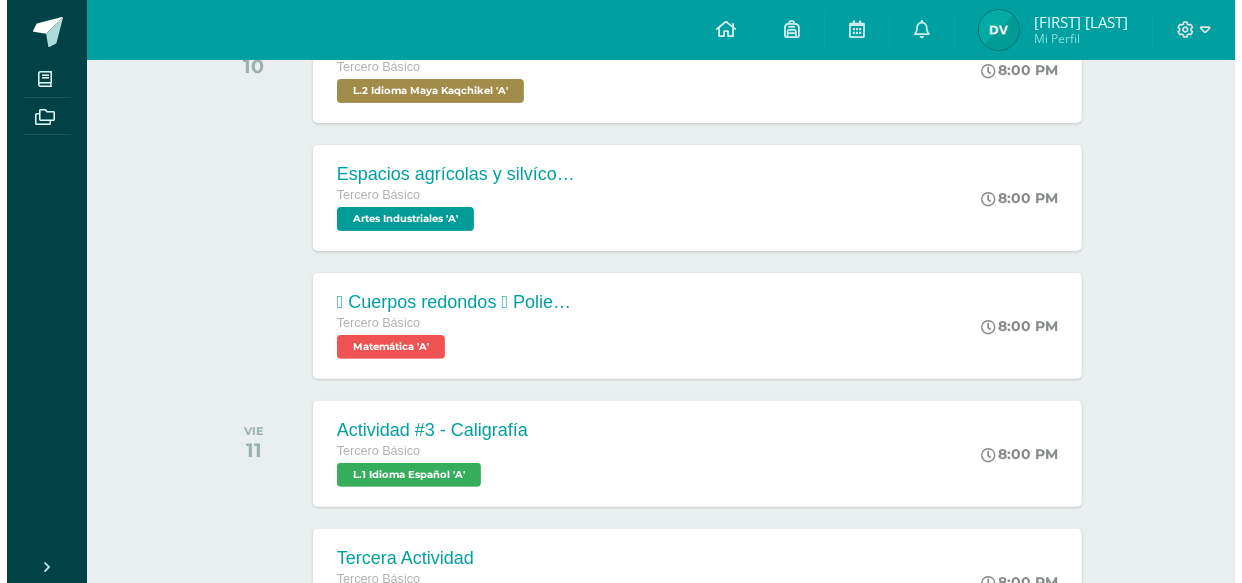 scroll, scrollTop: 509, scrollLeft: 0, axis: vertical 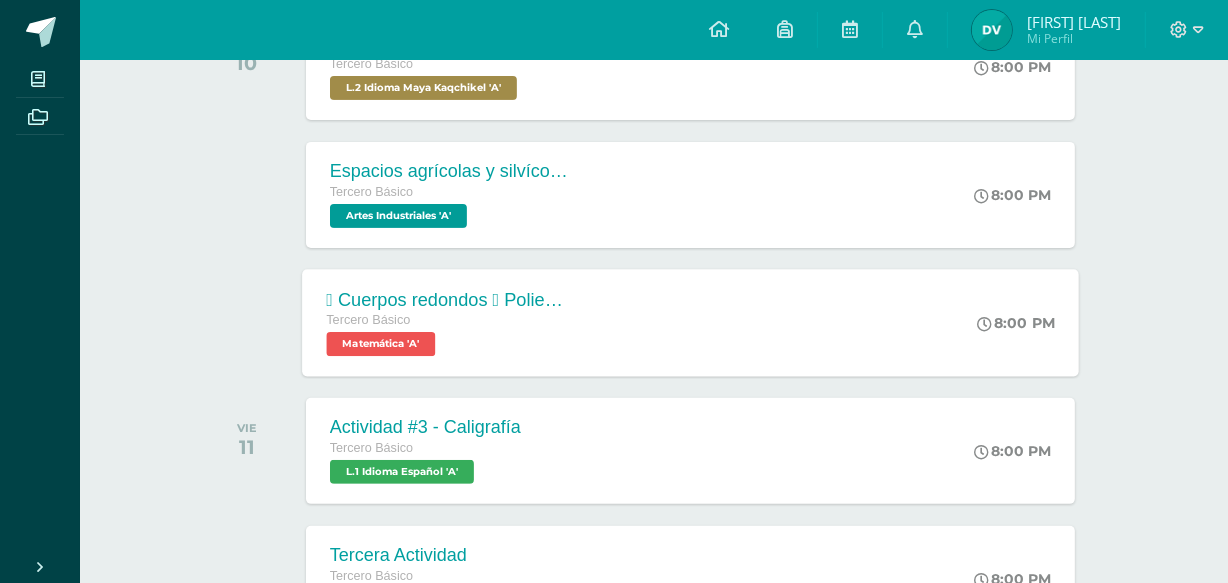 click on "	Cuerpos redondos 	Poliedros
Tercero Básico
Matemática 'A'
8:00 PM
	Cuerpos redondos 	Poliedros
Matemática
Cargando contenido" at bounding box center [690, 322] 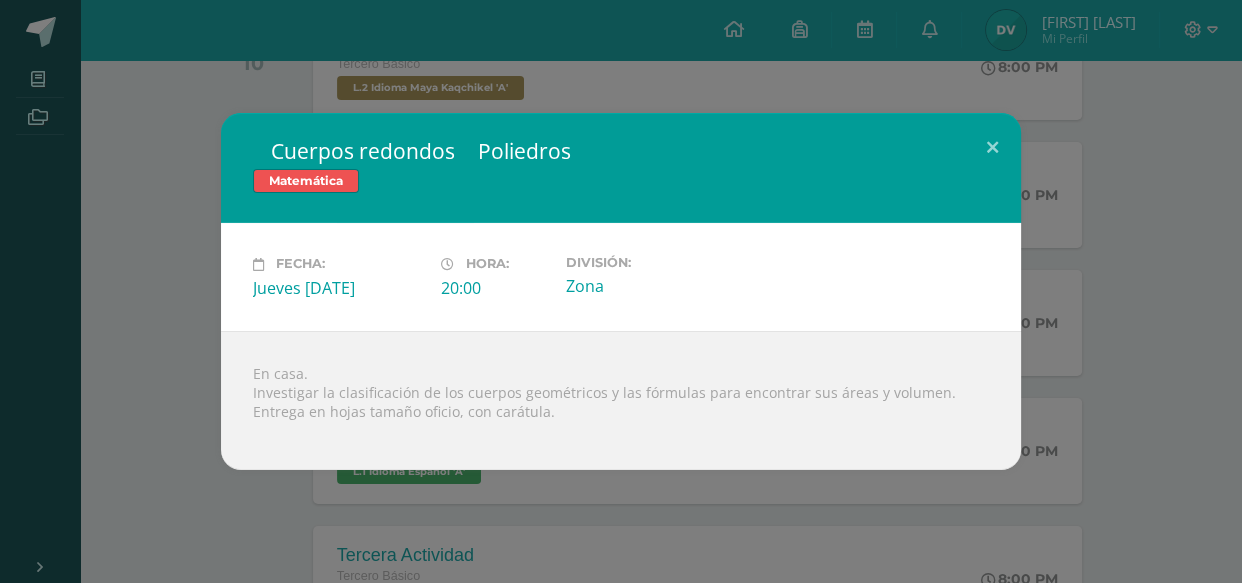 click on "	Cuerpos redondos 	Poliedros
Matemática
Fecha:
Jueves [DATE]
Hora:
20:00
División:" at bounding box center (621, 291) 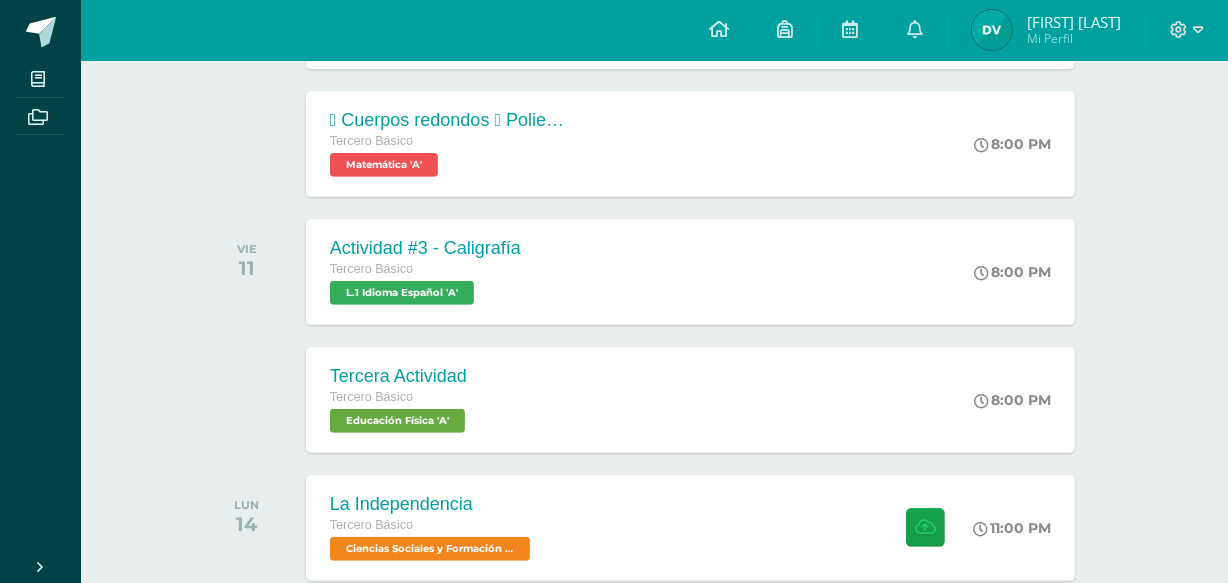 scroll, scrollTop: 690, scrollLeft: 0, axis: vertical 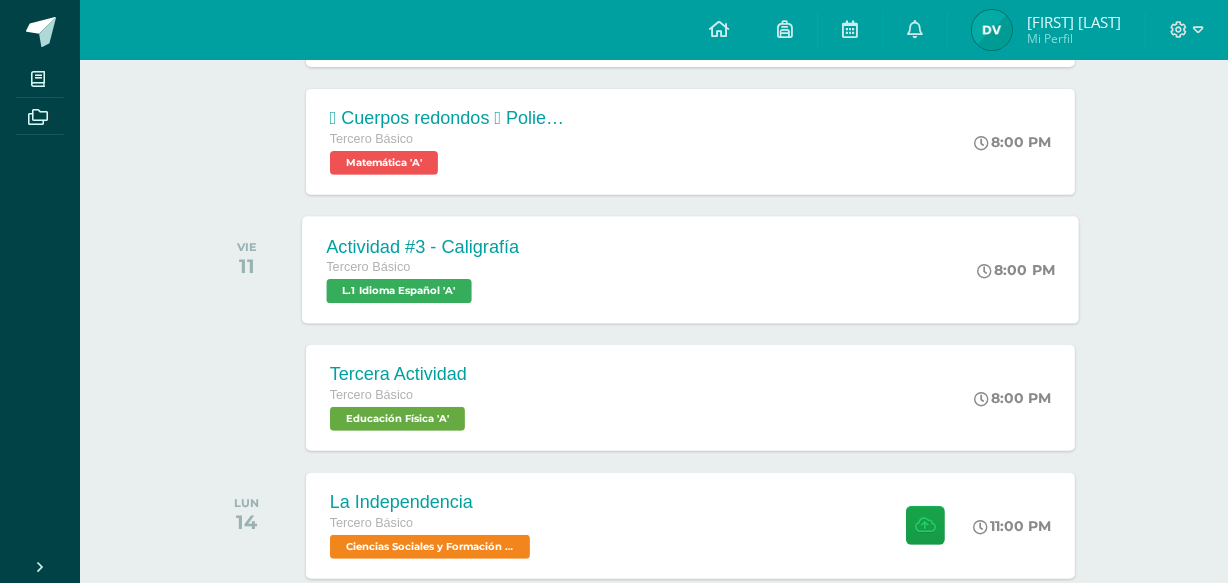 click on "Actividad #3 - Caligrafía
Tercero Básico
L.1 Idioma Español 'A'
8:00 PM
Actividad #3 - Caligrafía
L.1 Idioma Español
Cargando contenido" at bounding box center [690, 269] 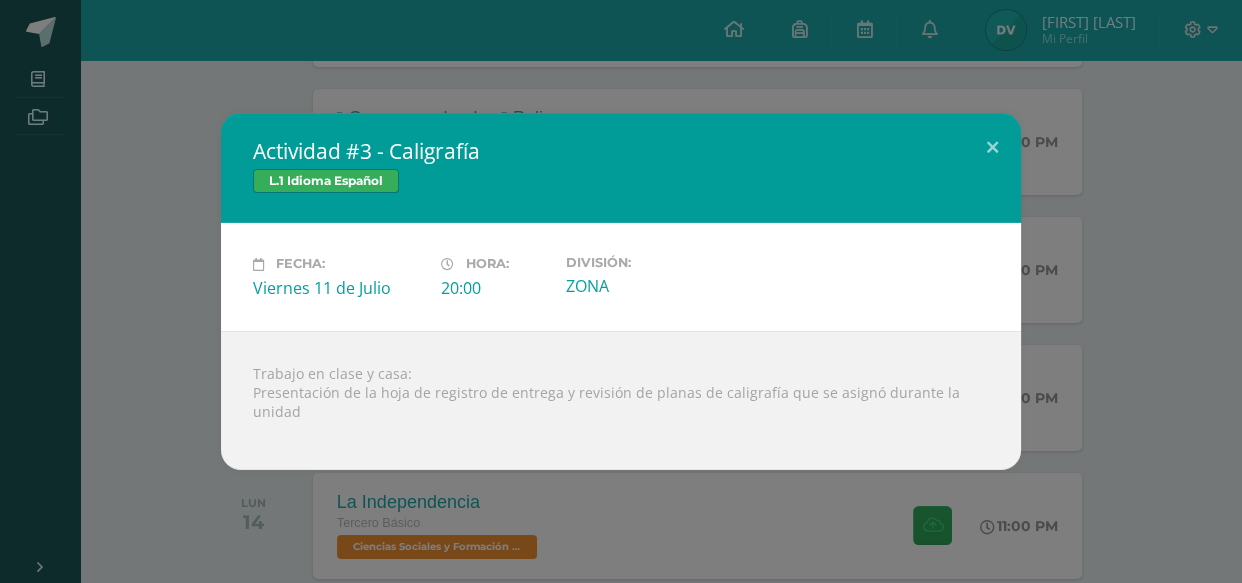 click on "Actividad #3 - Caligrafía
L.1 Idioma Español
Fecha:
Viernes [DATE]
Hora:
20:00
División:" at bounding box center (621, 291) 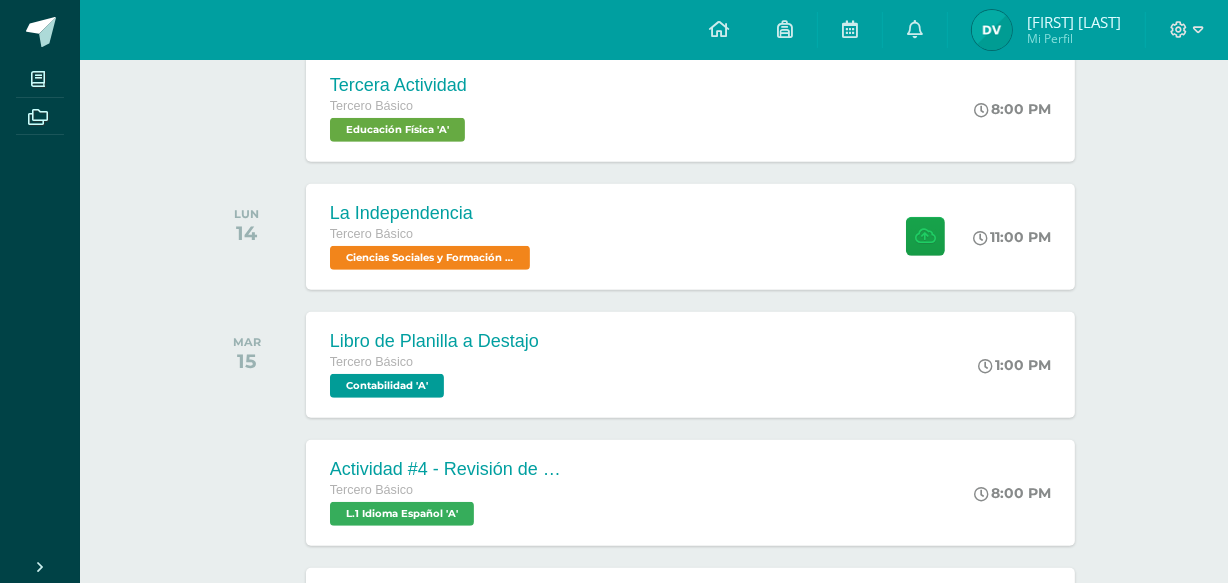 scroll, scrollTop: 981, scrollLeft: 0, axis: vertical 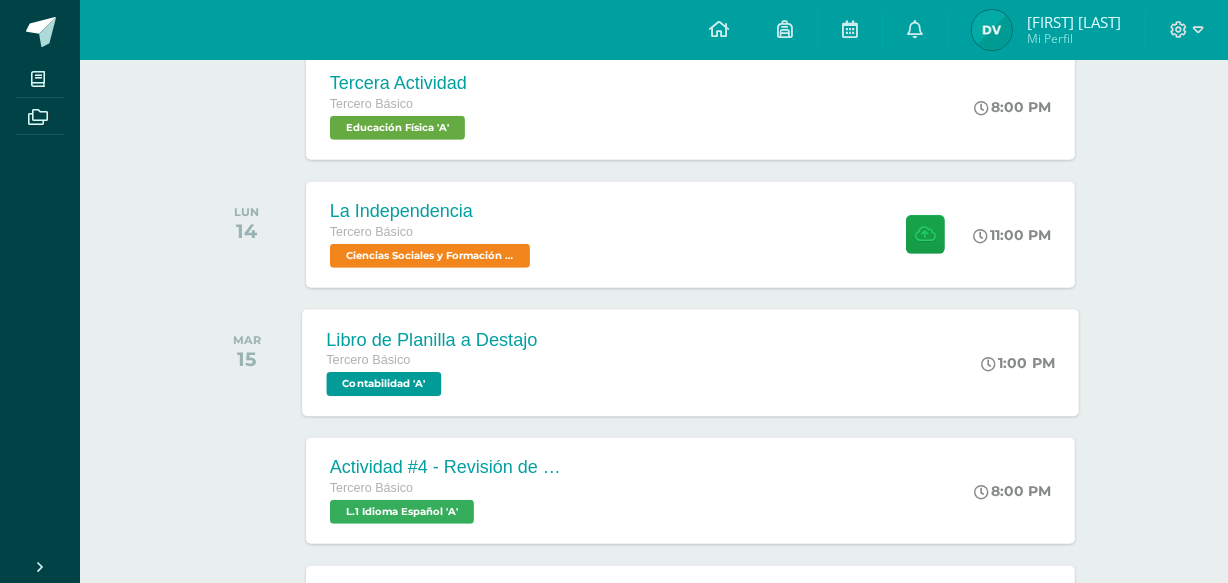 click on "Libro de Planilla a Destajo
Tercero Básico
Contabilidad 'A'
1:00 PM
Libro de Planilla a Destajo
Contabilidad
Cargando contenido" at bounding box center (690, 362) 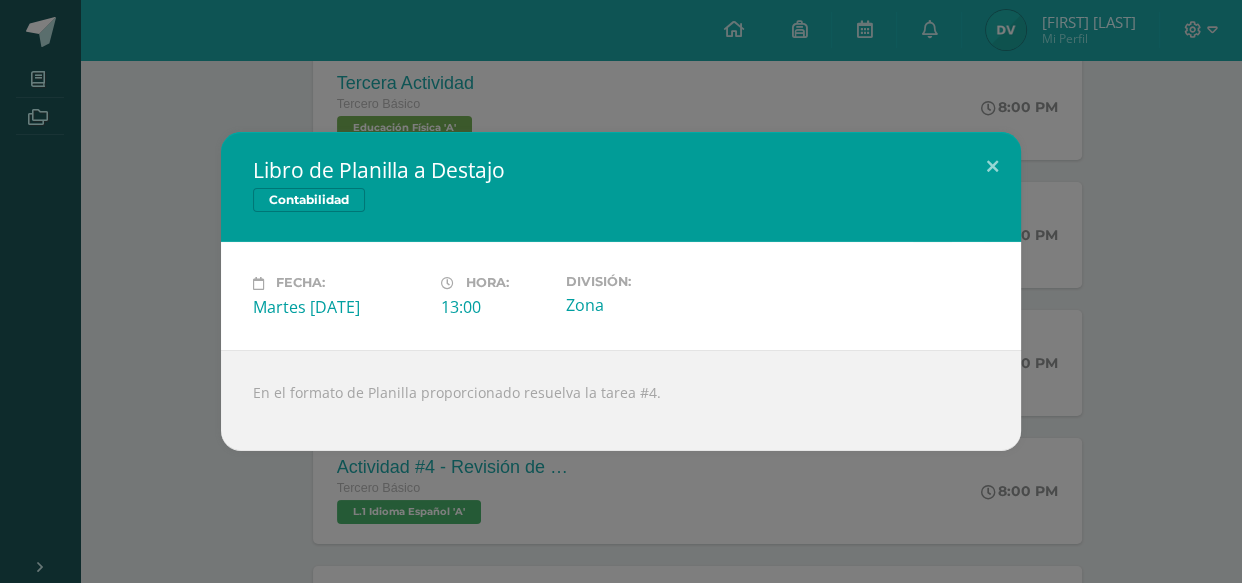 click on "Libro de Planilla a Destajo
Contabilidad
Fecha:
Martes [DATE]
Hora:
13:00
División:" at bounding box center (621, 291) 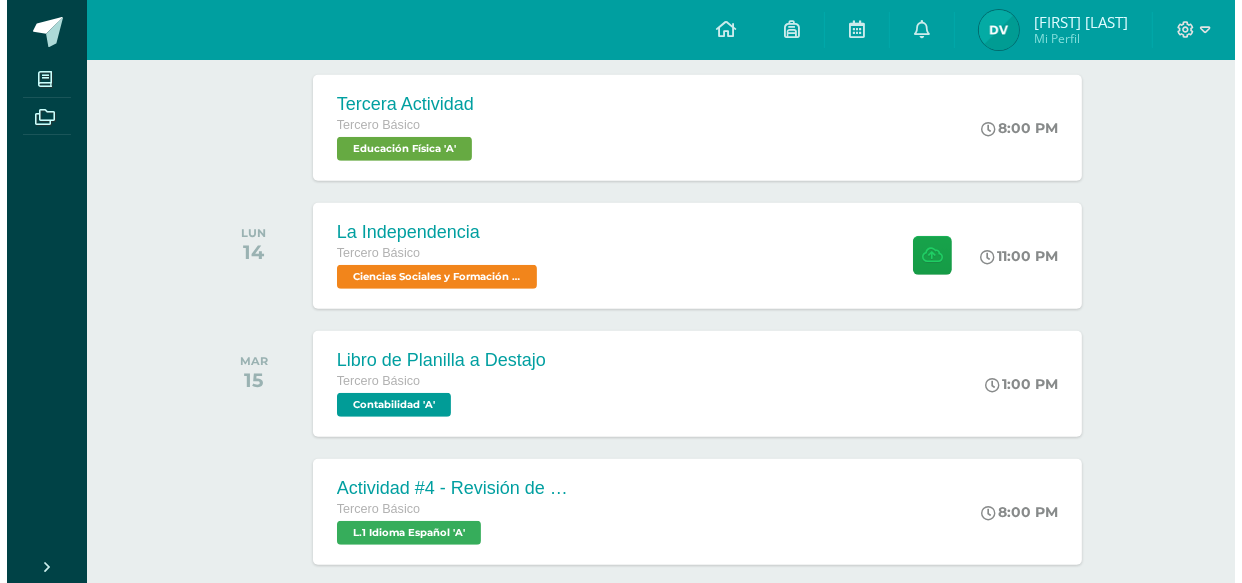 scroll, scrollTop: 945, scrollLeft: 0, axis: vertical 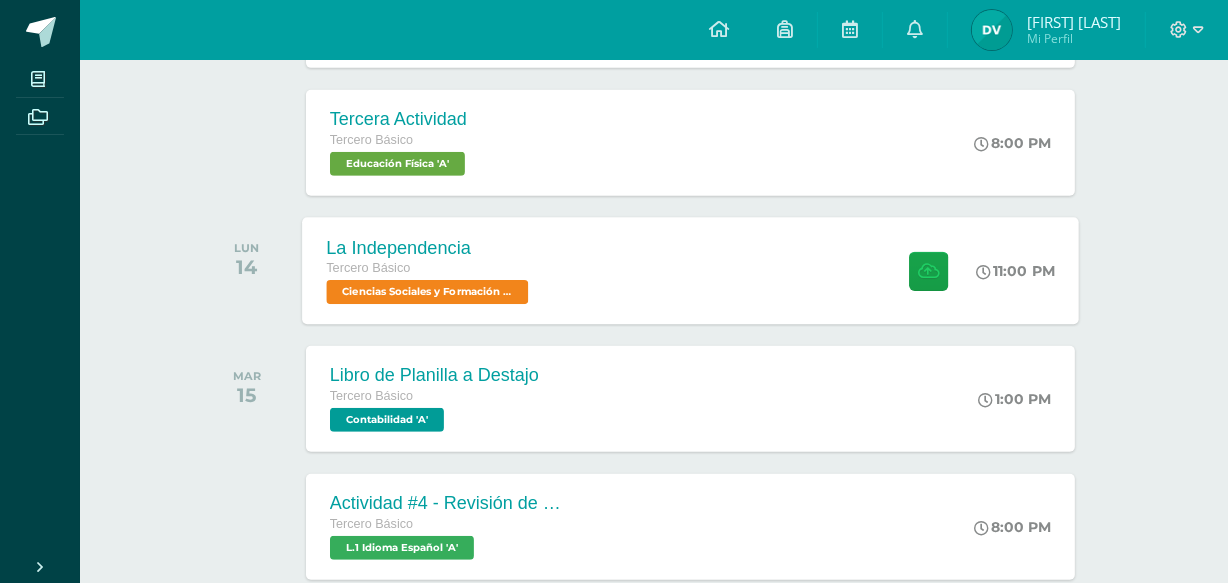click on "La Independencia
Tercero Básico
Ciencias Sociales y Formación Ciudadana 'A'
11:00 PM
La Independencia
Ciencias Sociales y Formación Ciudadana" at bounding box center [690, 270] 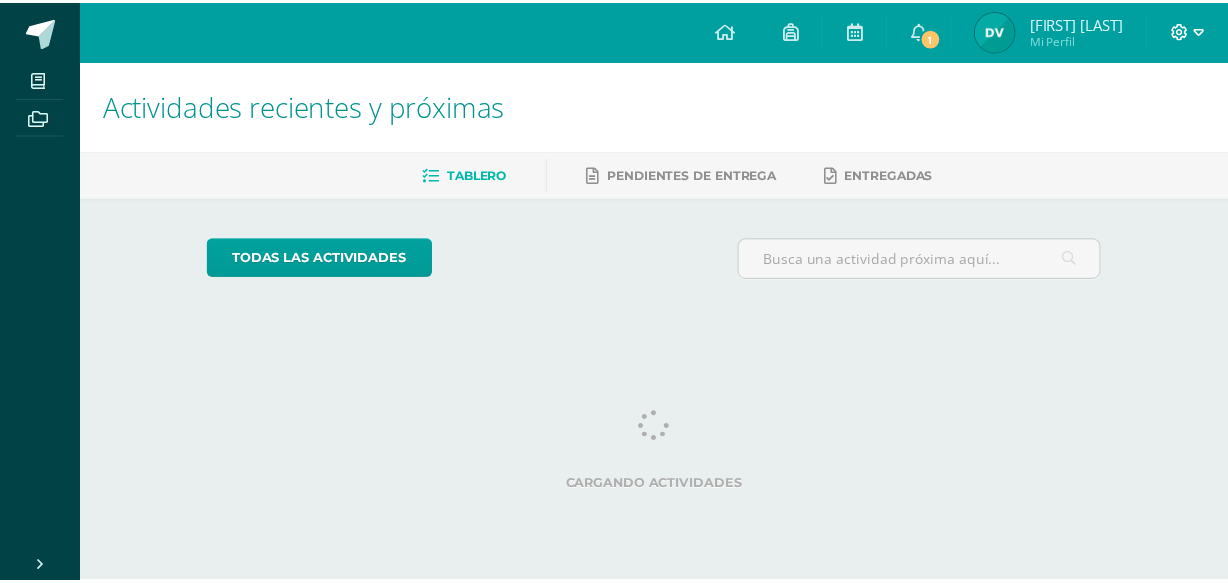 scroll, scrollTop: 0, scrollLeft: 0, axis: both 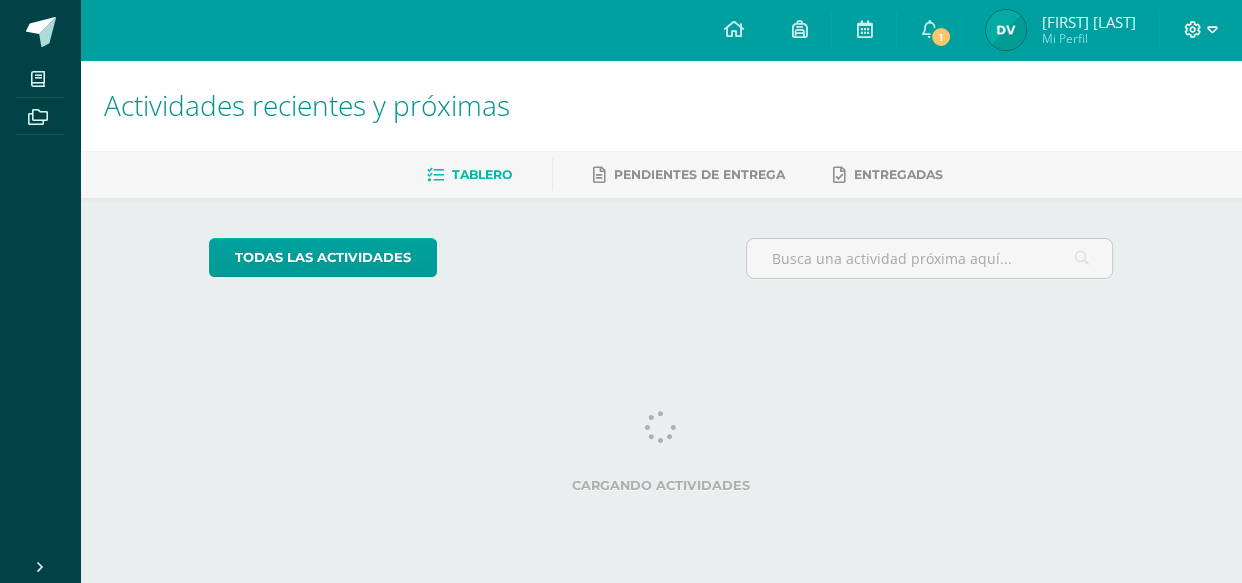click at bounding box center [1212, 30] 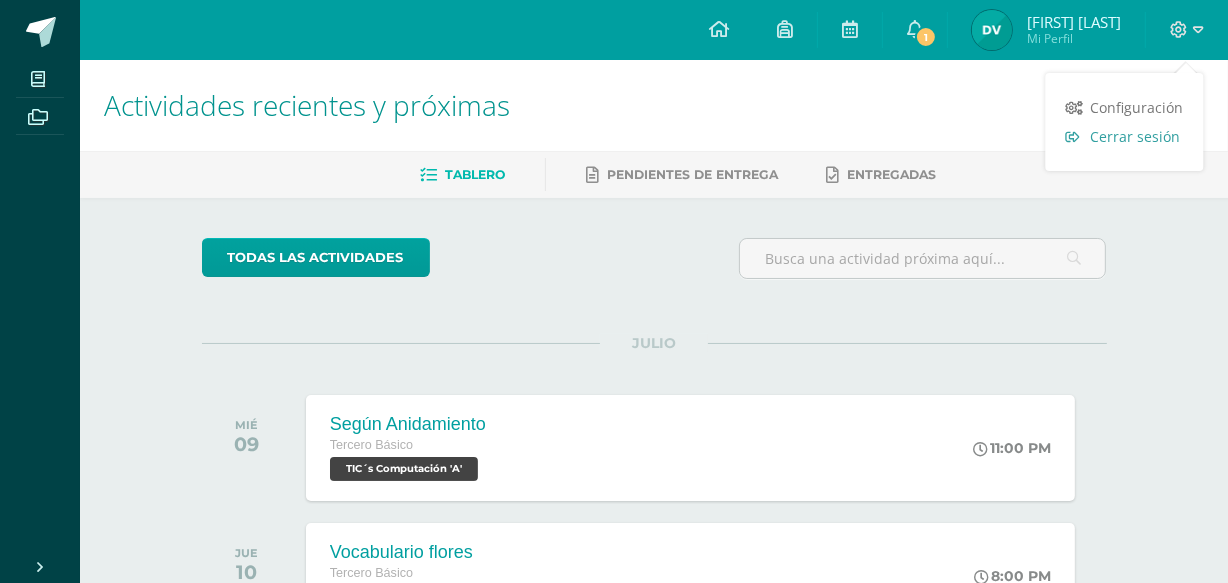 click on "Cerrar sesión" at bounding box center (1124, 136) 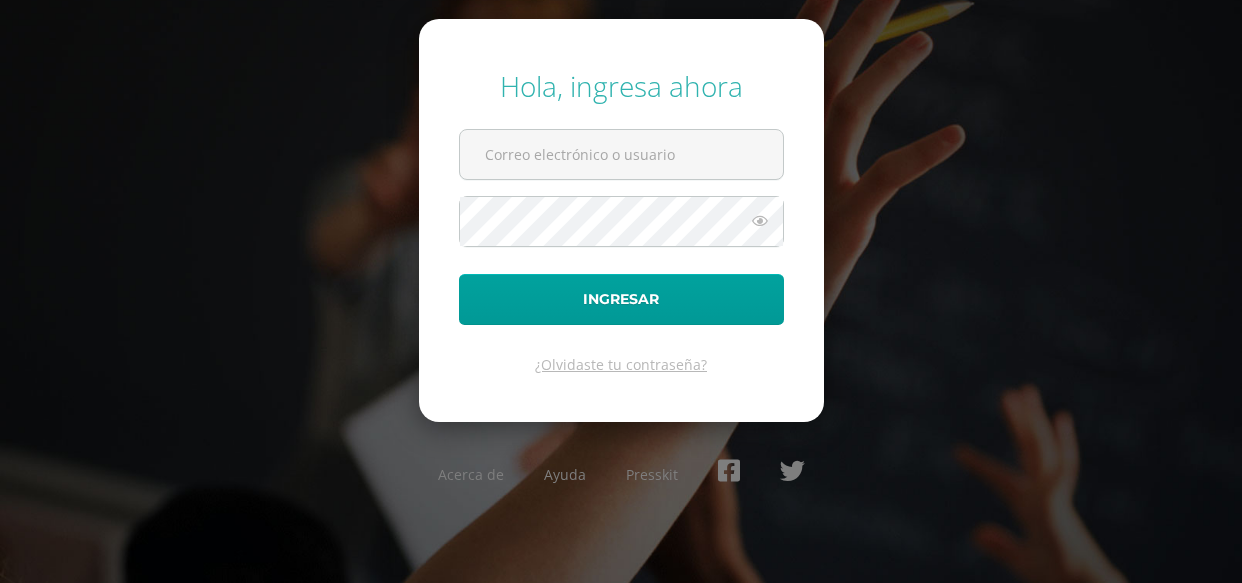 scroll, scrollTop: 0, scrollLeft: 0, axis: both 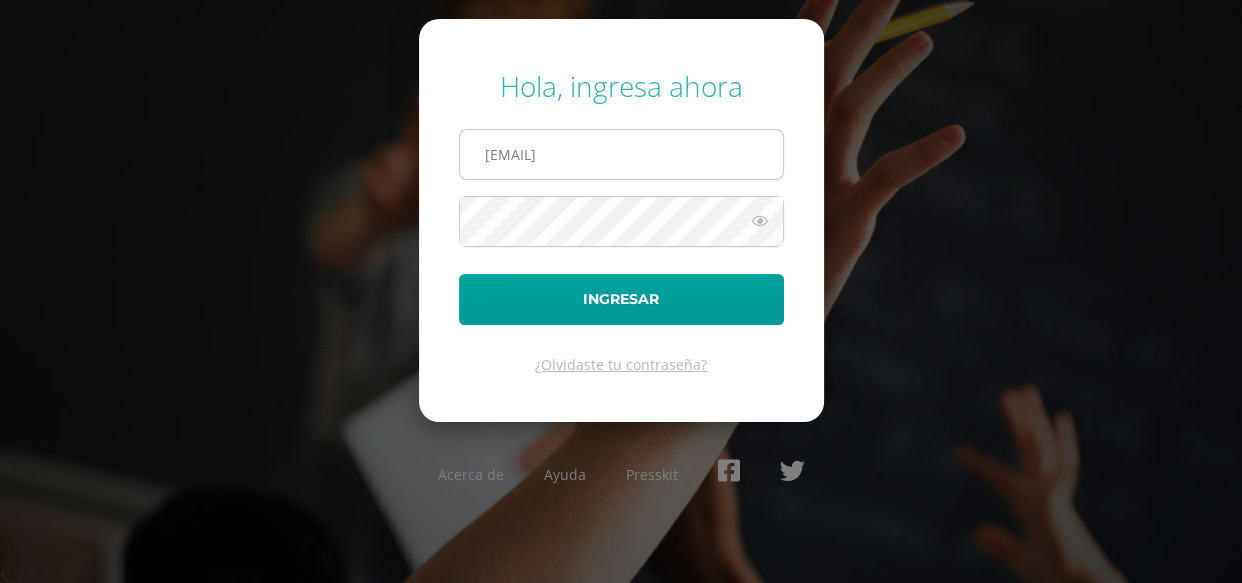 click on "[EMAIL]" at bounding box center [621, 154] 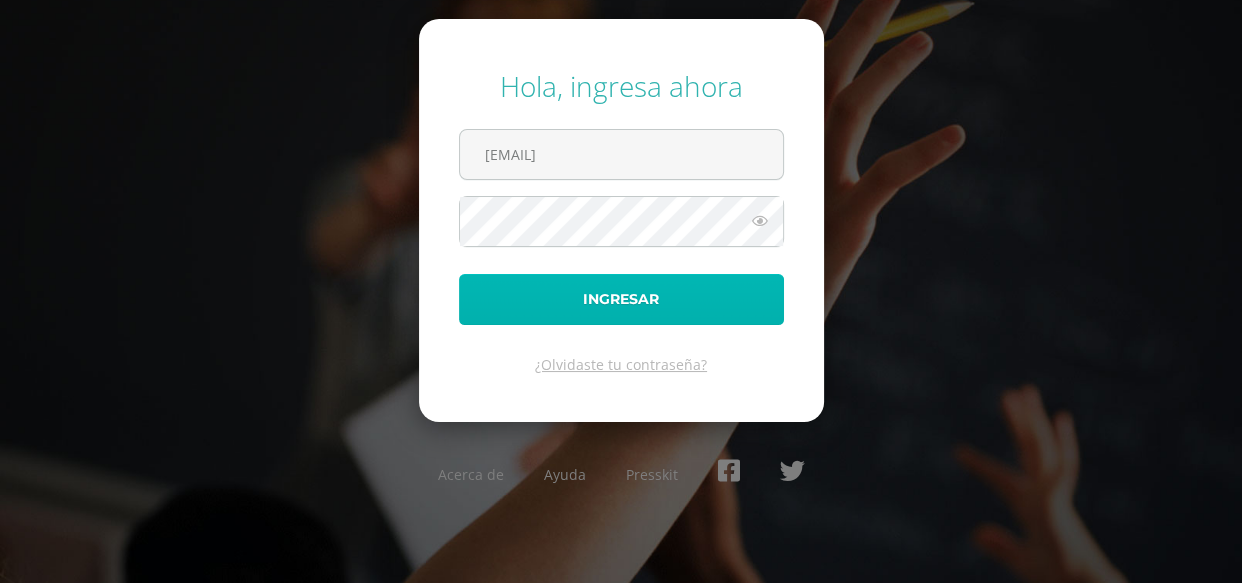 click on "Ingresar" at bounding box center [621, 299] 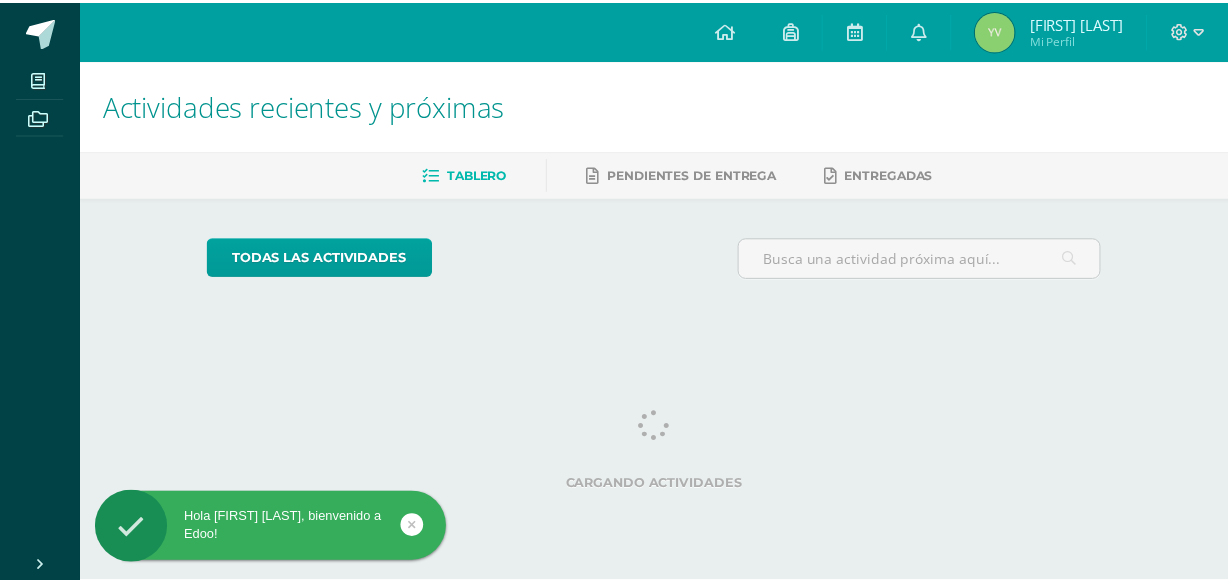 scroll, scrollTop: 0, scrollLeft: 0, axis: both 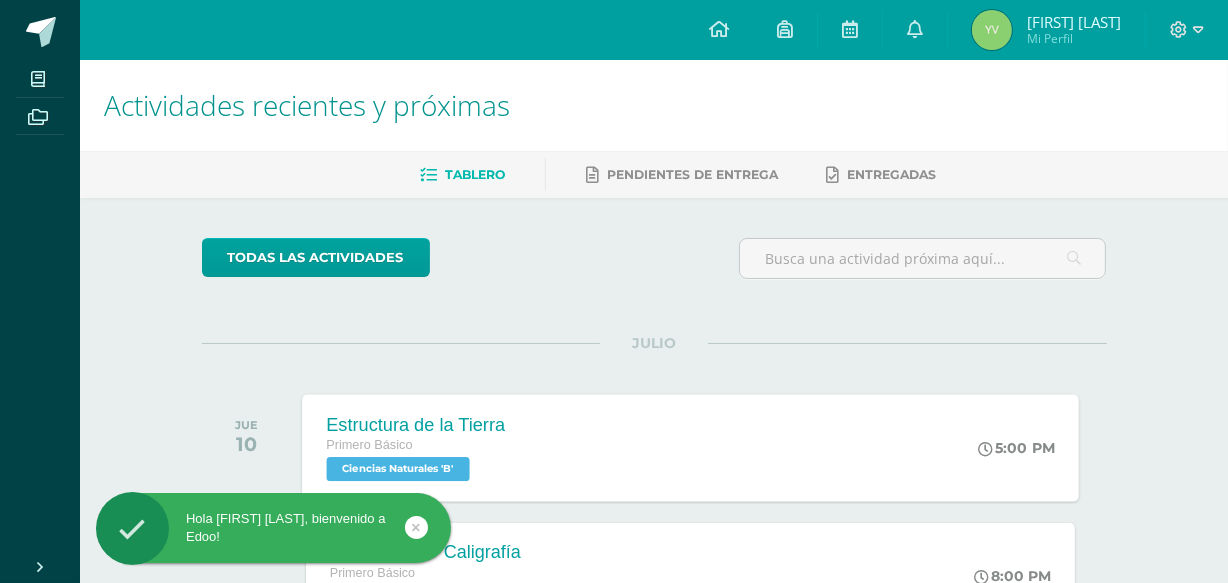 click on "Estructura de la Tierra
Primero Básico
Ciencias Naturales 'B'
5:00 PM
Estructura de la Tierra
Ciencias Naturales
Cargando contenido" at bounding box center [690, 447] 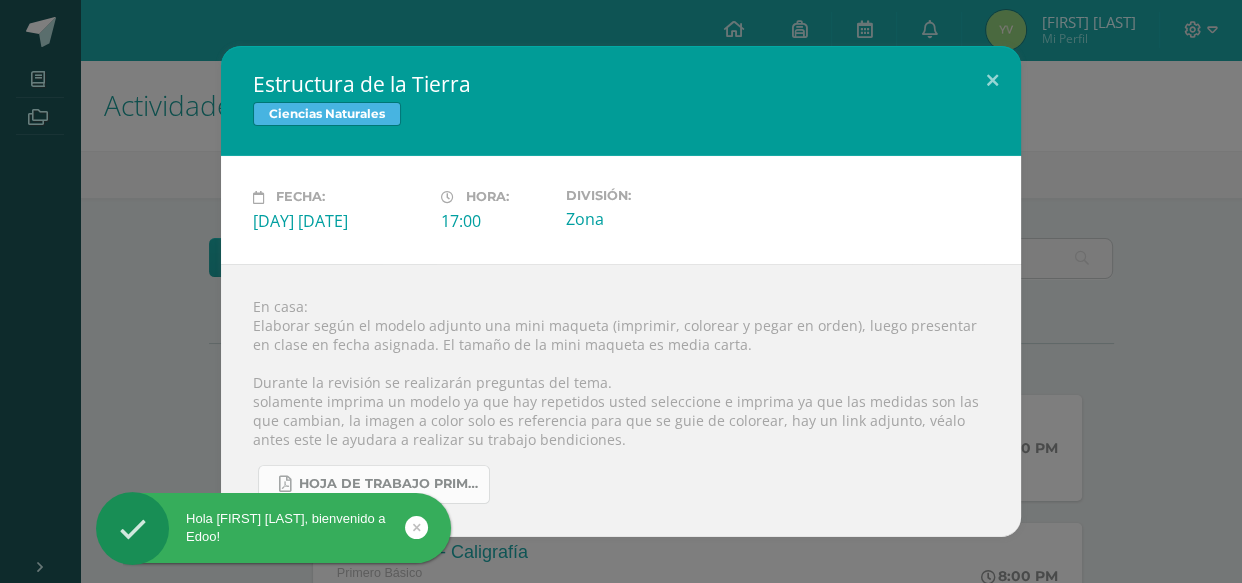 click on "hoja de trabajo primero CCLE 3ra unidad.pdf" at bounding box center (389, 484) 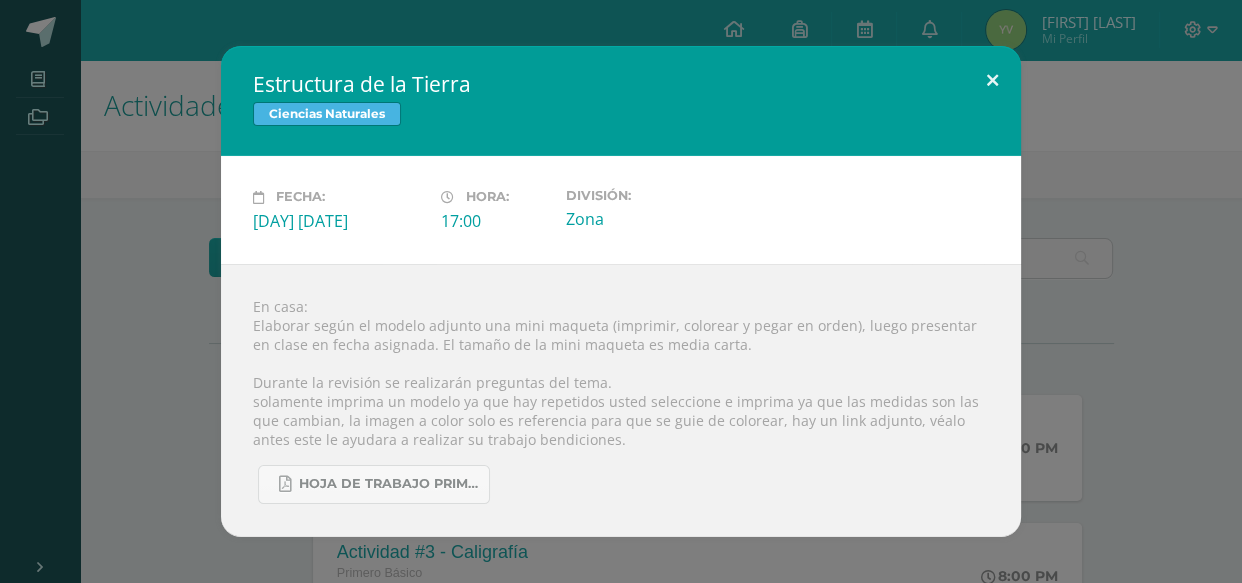 click at bounding box center [992, 80] 